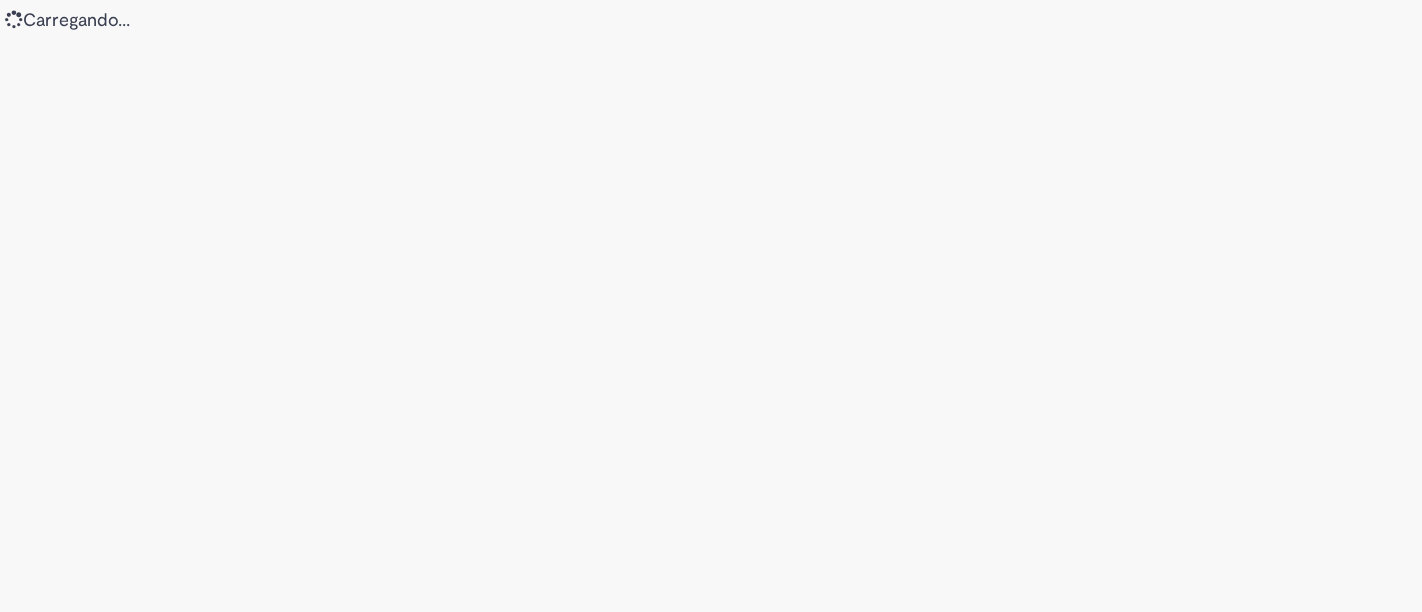 scroll, scrollTop: 0, scrollLeft: 0, axis: both 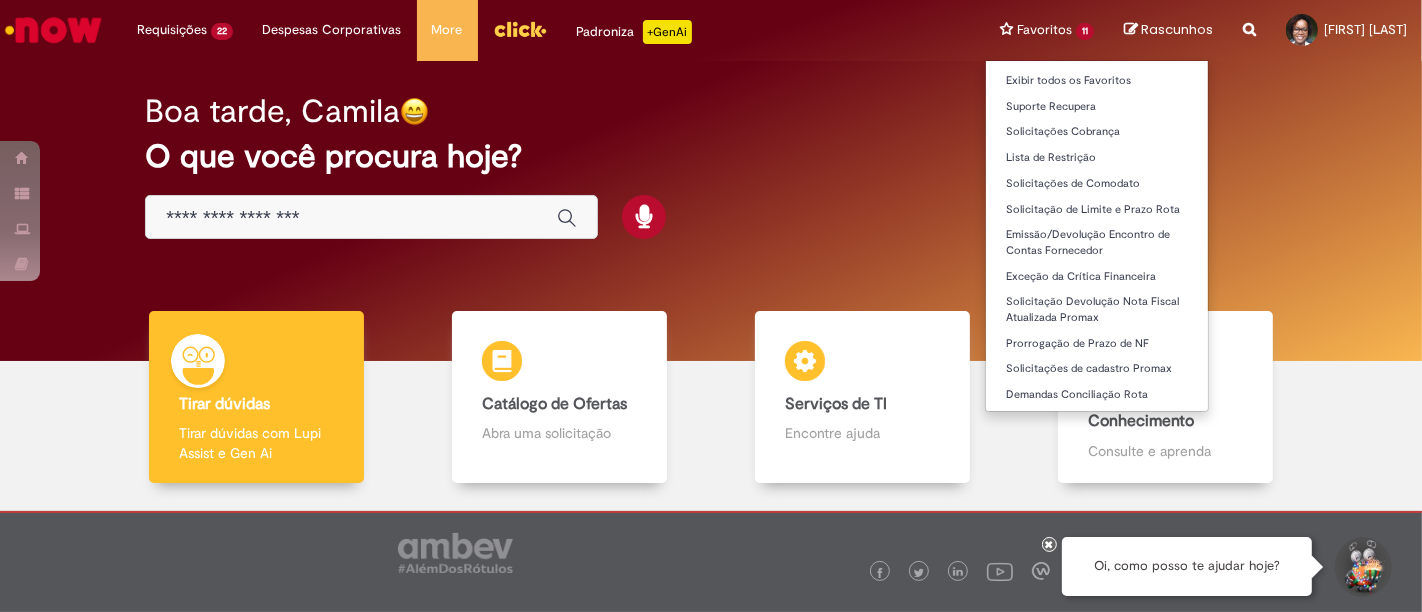 click on "Favoritos   11
Exibir todos os Favoritos
Suporte Recupera
Solicitações Cobrança
Lista de Restrição
Solicitações de Comodato
Solicitação de Limite e Prazo Rota
Emissão/Devolução Encontro de Contas Fornecedor
Exceção da Crítica Financeira
Solicitação Devolução Nota Fiscal Atualizada Promax
Prorrogação de Prazo de NF
Solicitações de cadastro Promax
Demandas Conciliação Rota" at bounding box center (1047, 30) 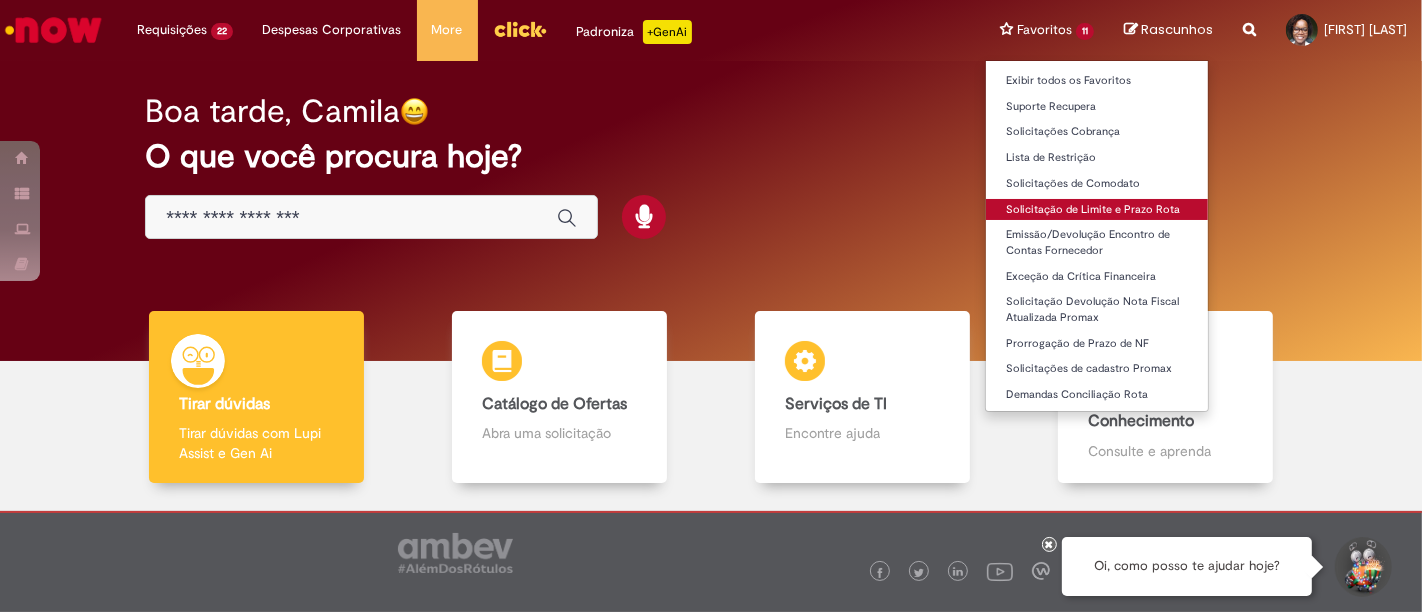 click on "Solicitação de Limite e Prazo Rota" at bounding box center (1097, 210) 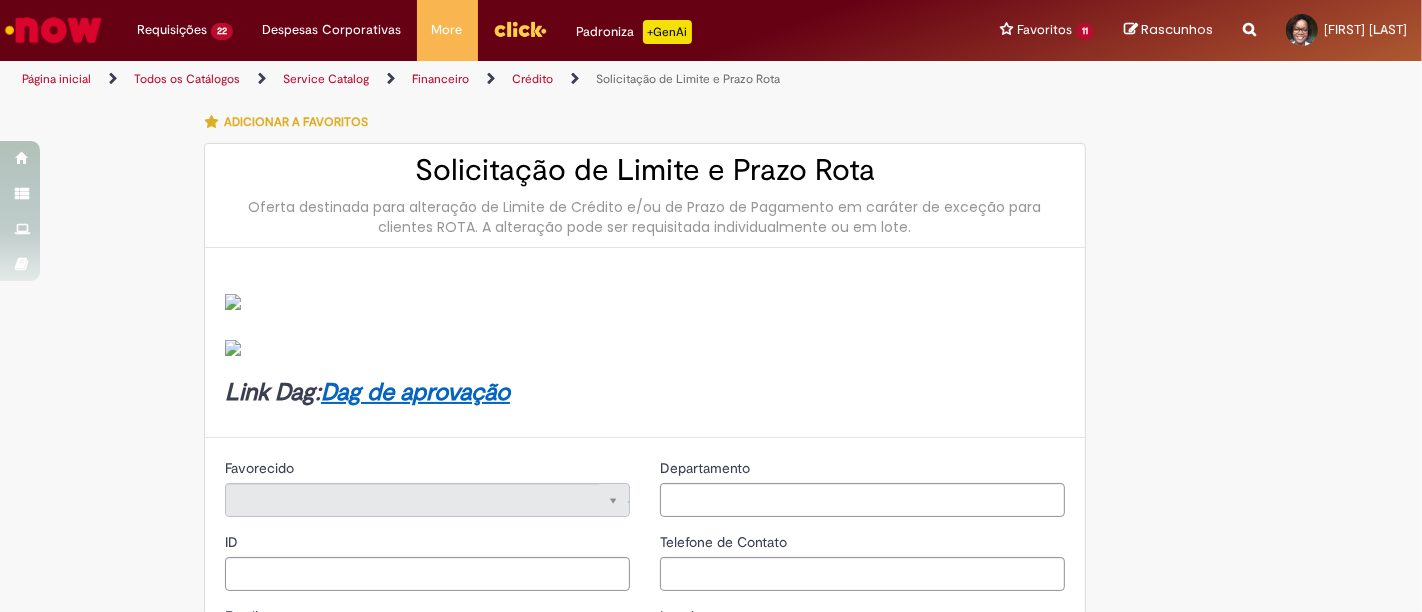 type on "********" 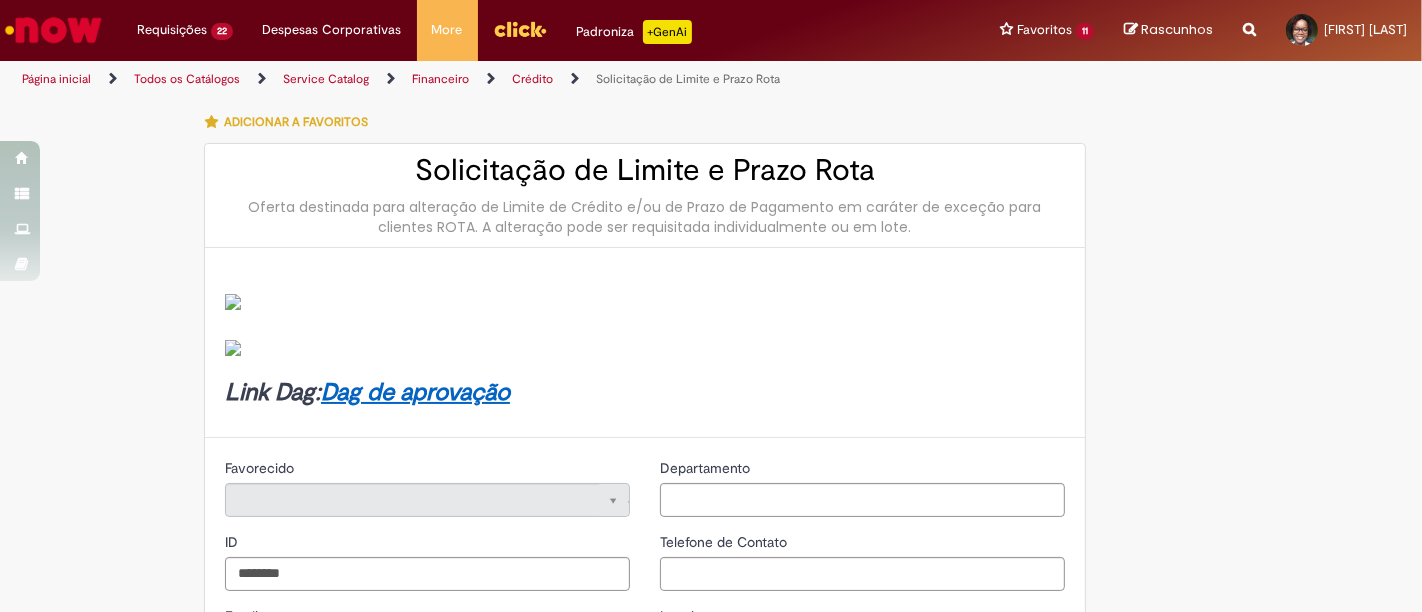 type on "**********" 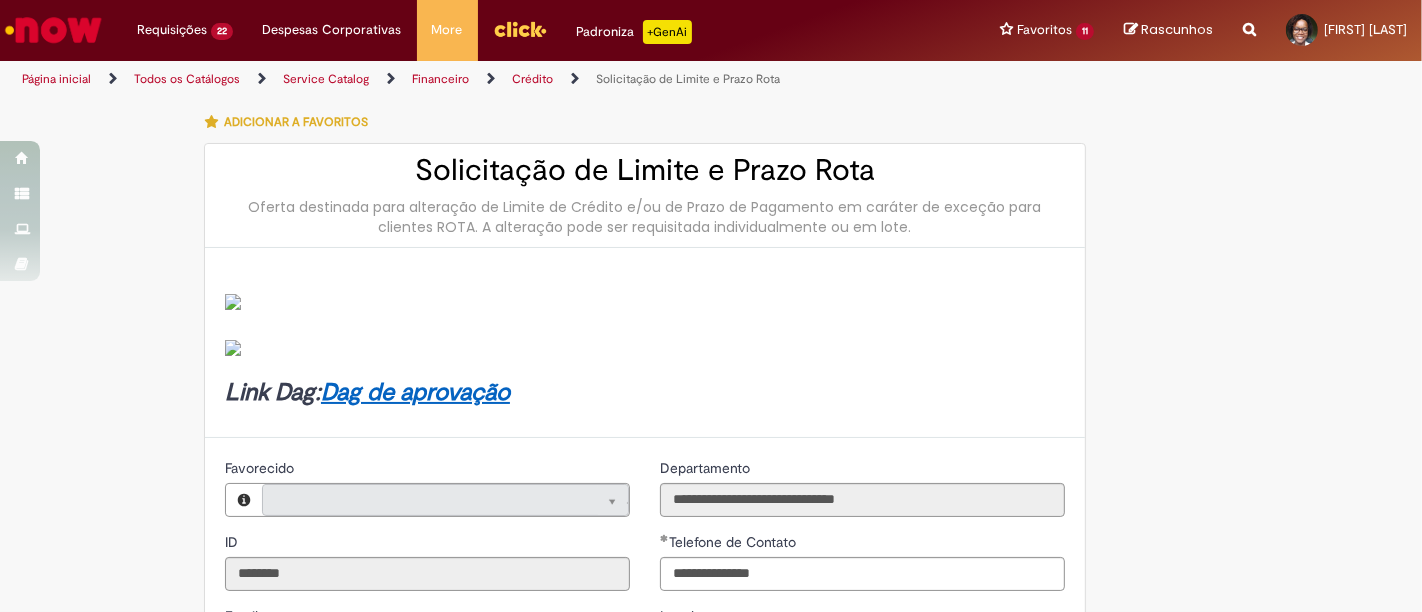 type on "**********" 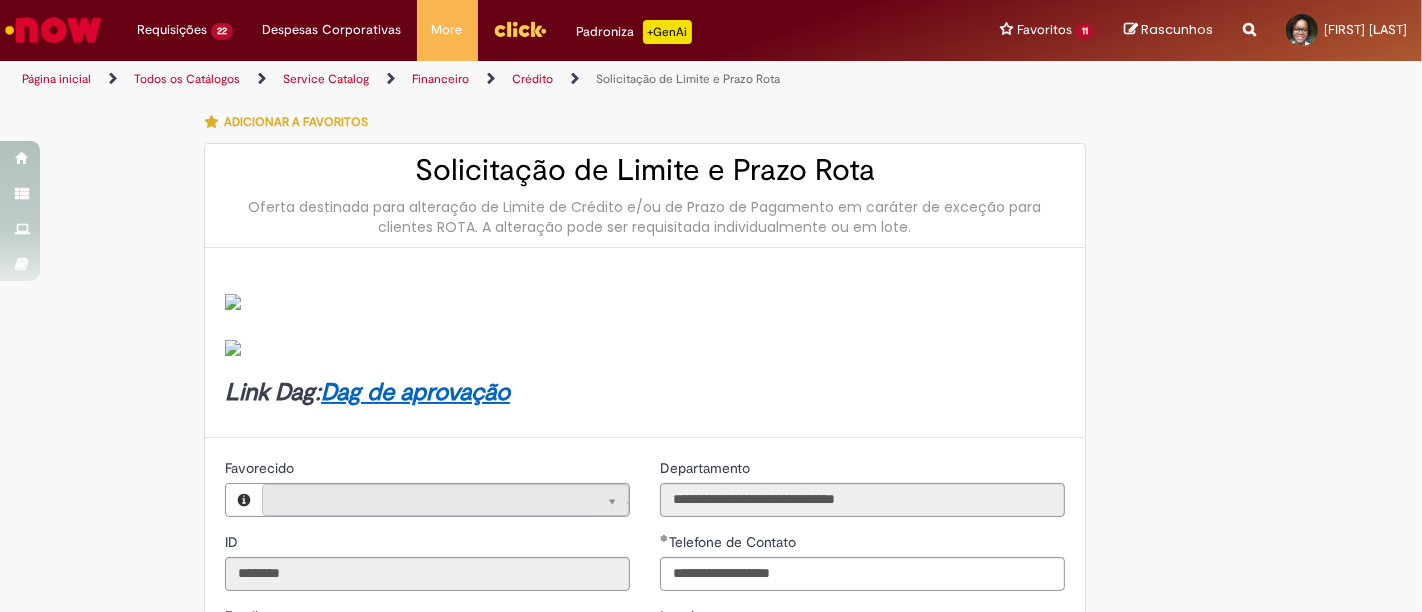 type on "**********" 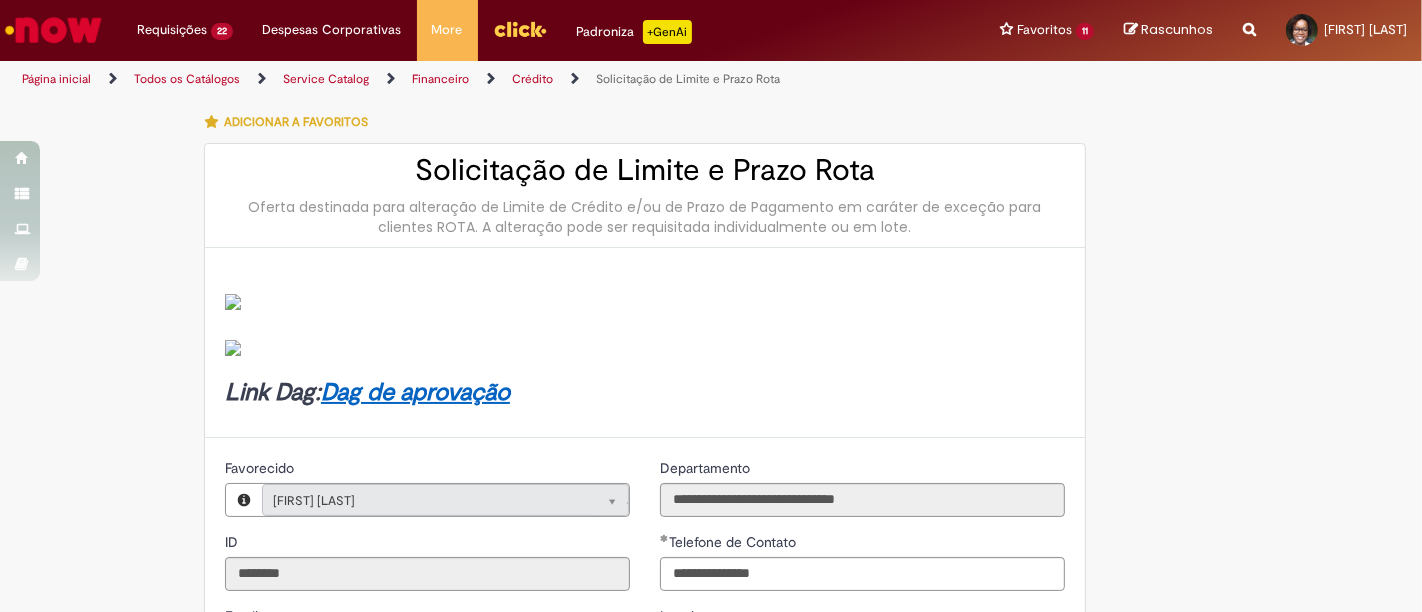 type on "**********" 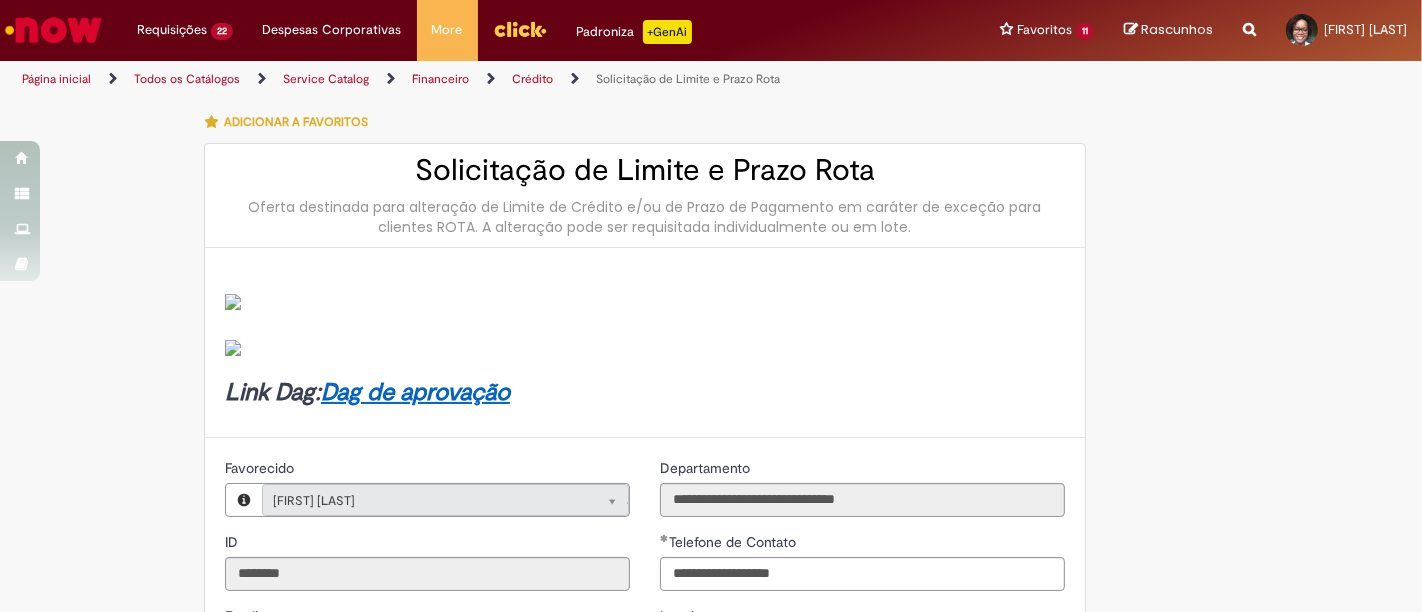 scroll, scrollTop: 450, scrollLeft: 0, axis: vertical 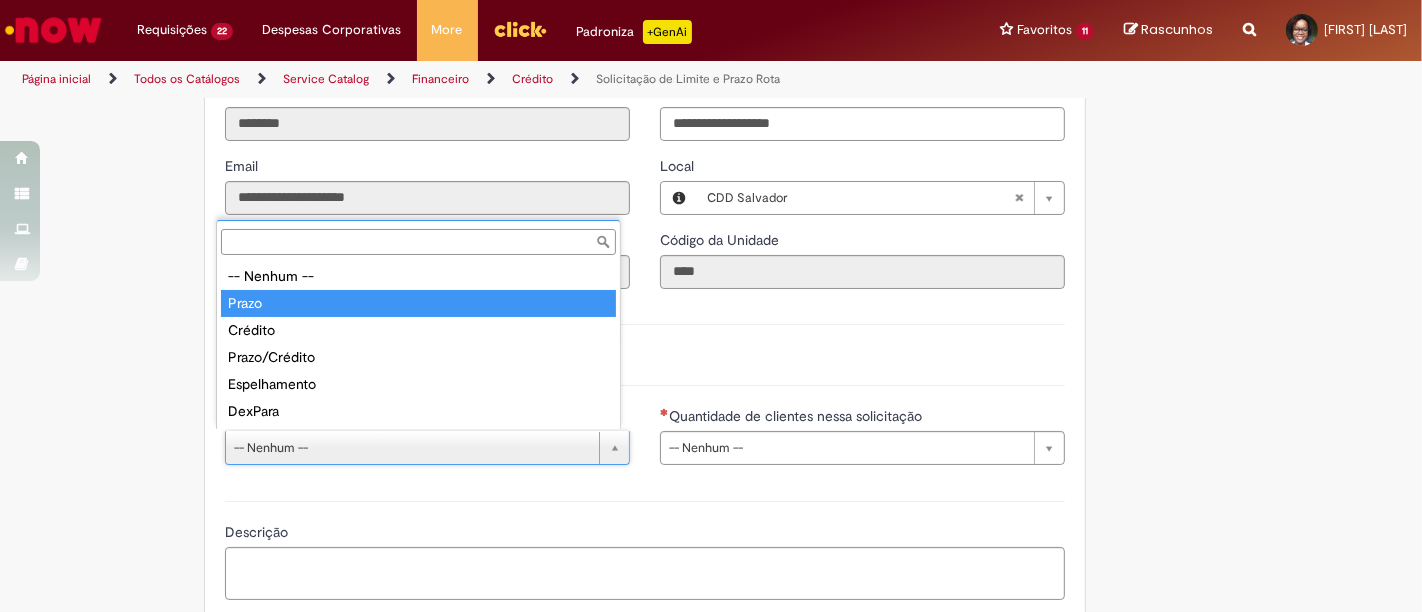 type on "*****" 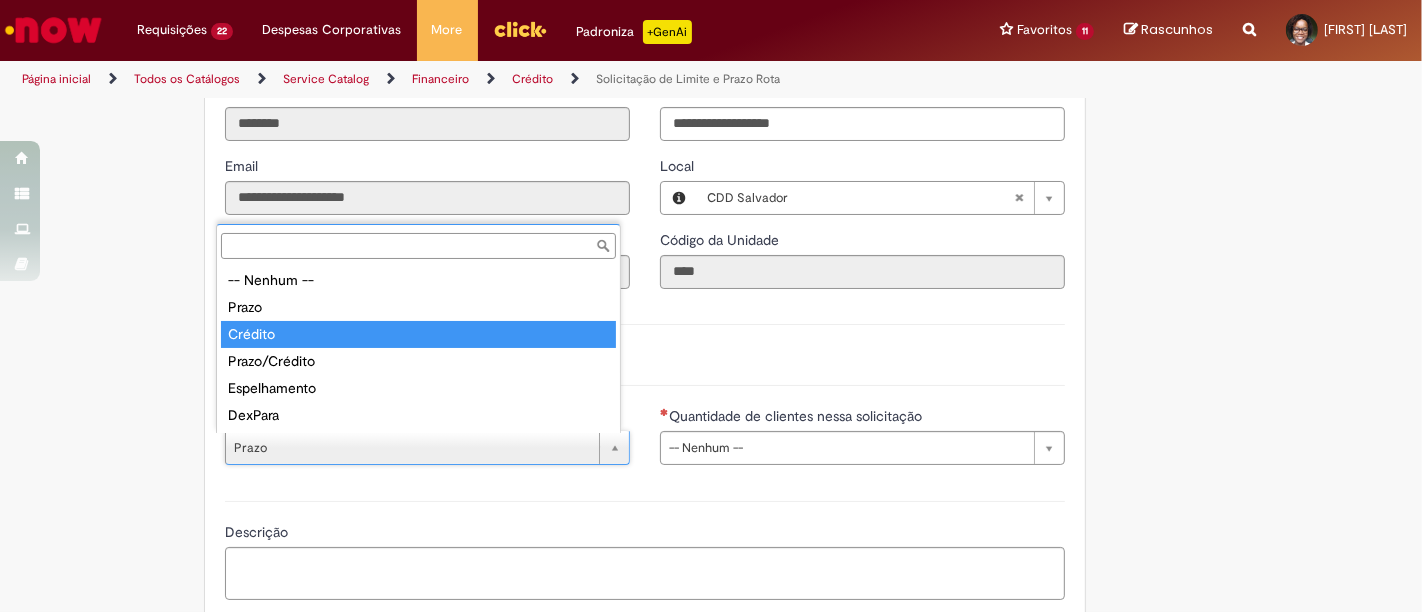 type on "*******" 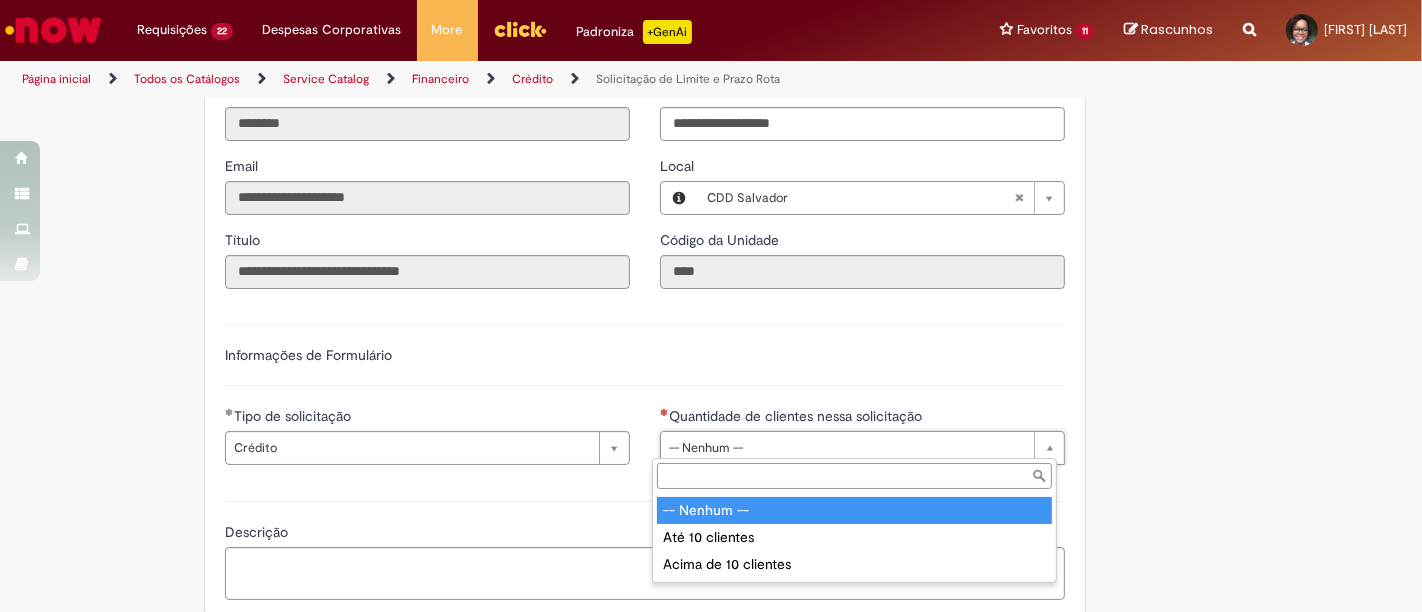 scroll, scrollTop: 0, scrollLeft: 0, axis: both 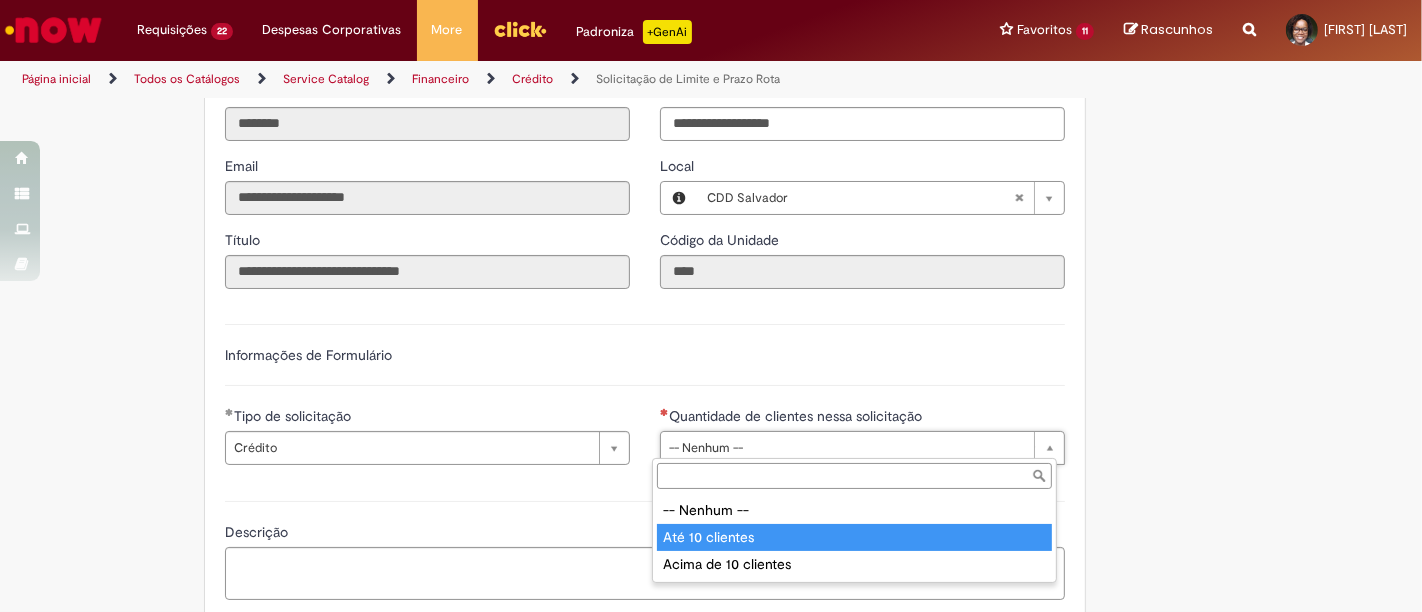 type on "**********" 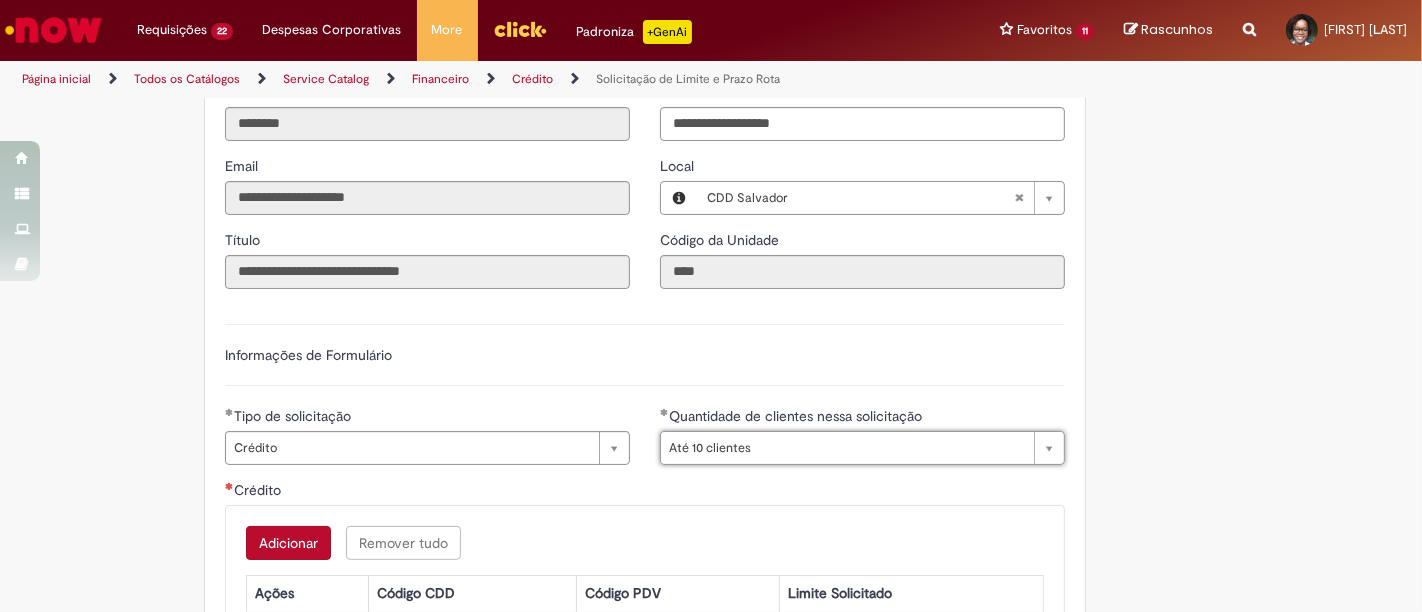 click on "Adicionar" at bounding box center (288, 543) 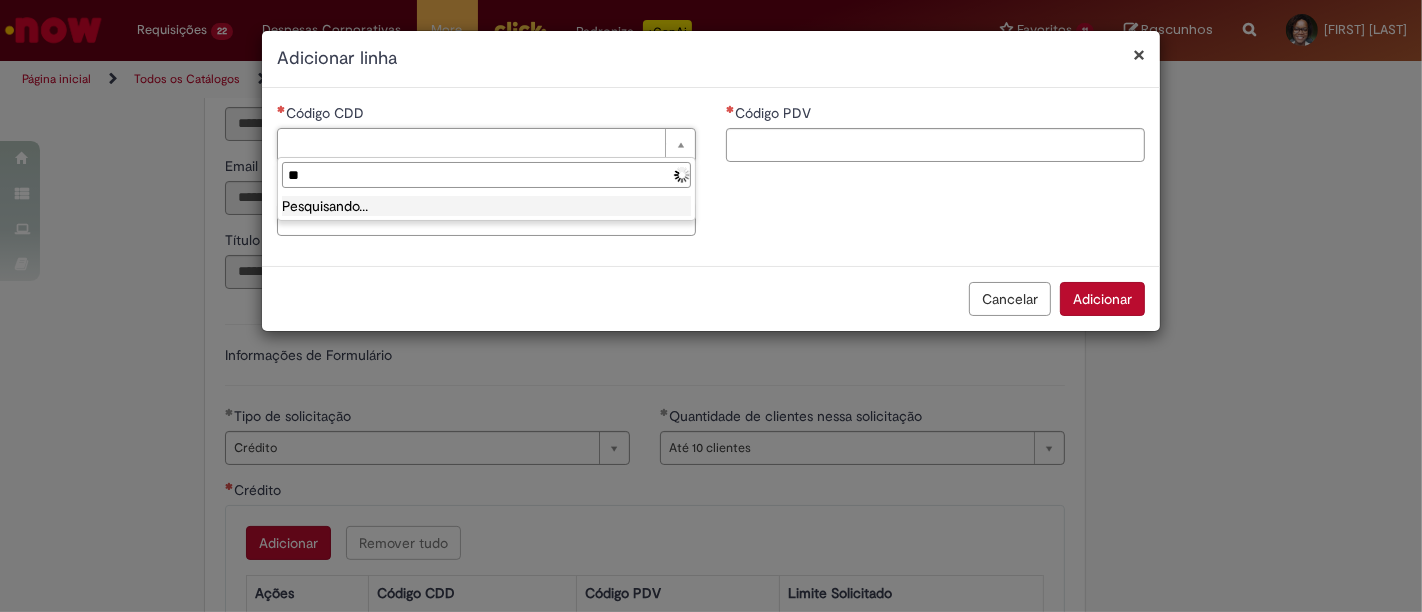 type on "***" 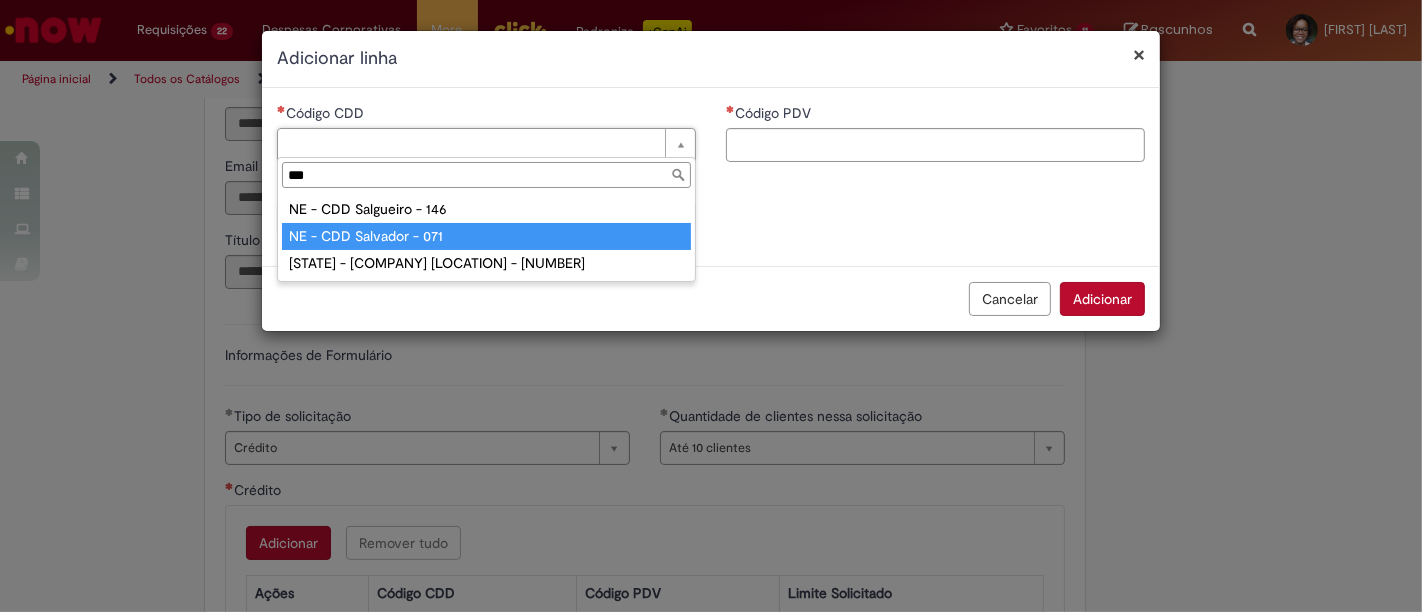 type on "**********" 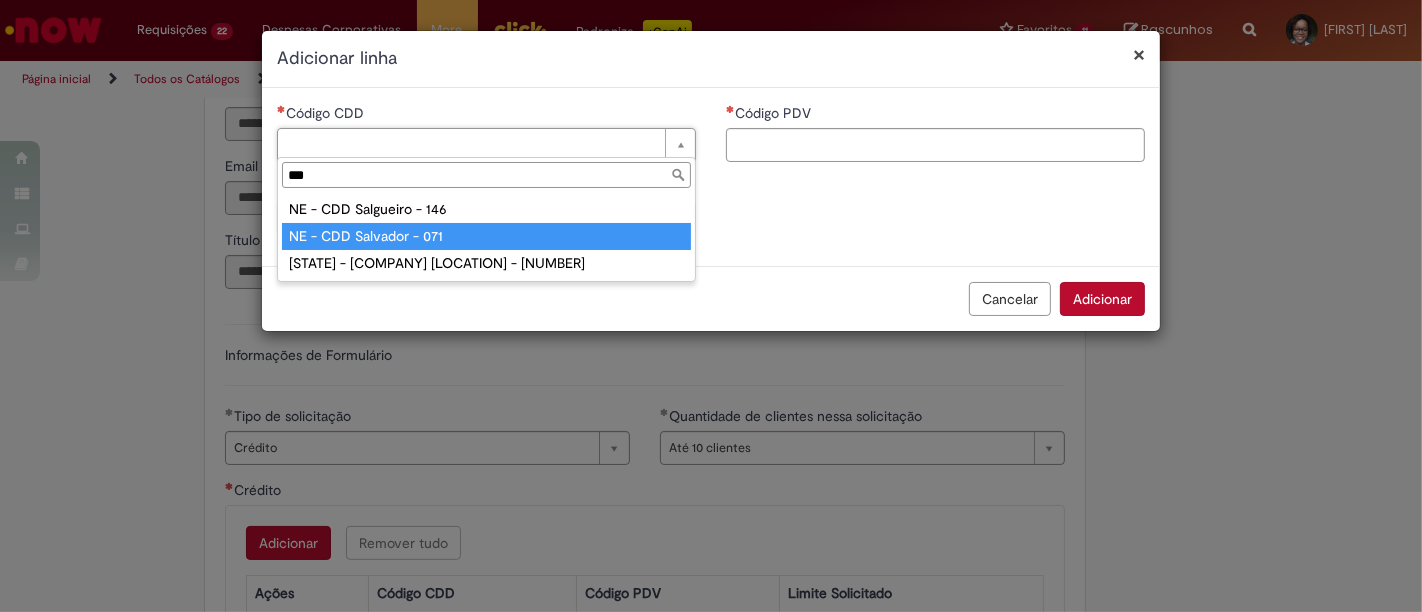 type on "**********" 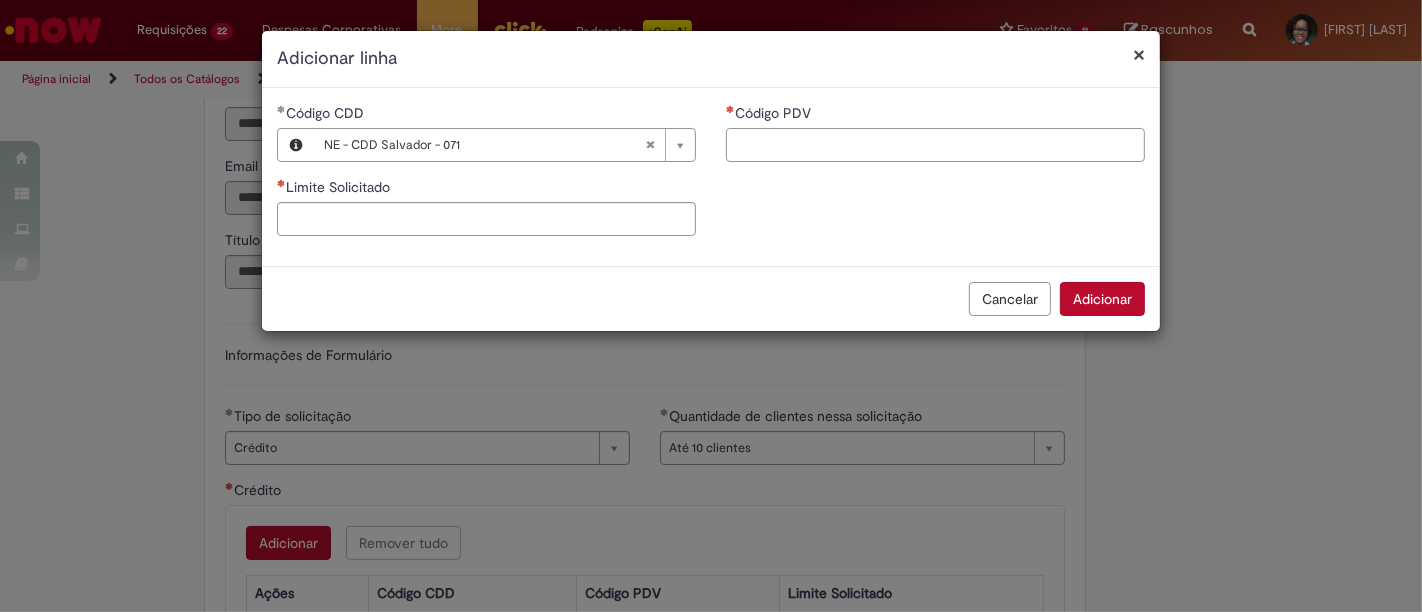 click on "Código PDV" at bounding box center (935, 145) 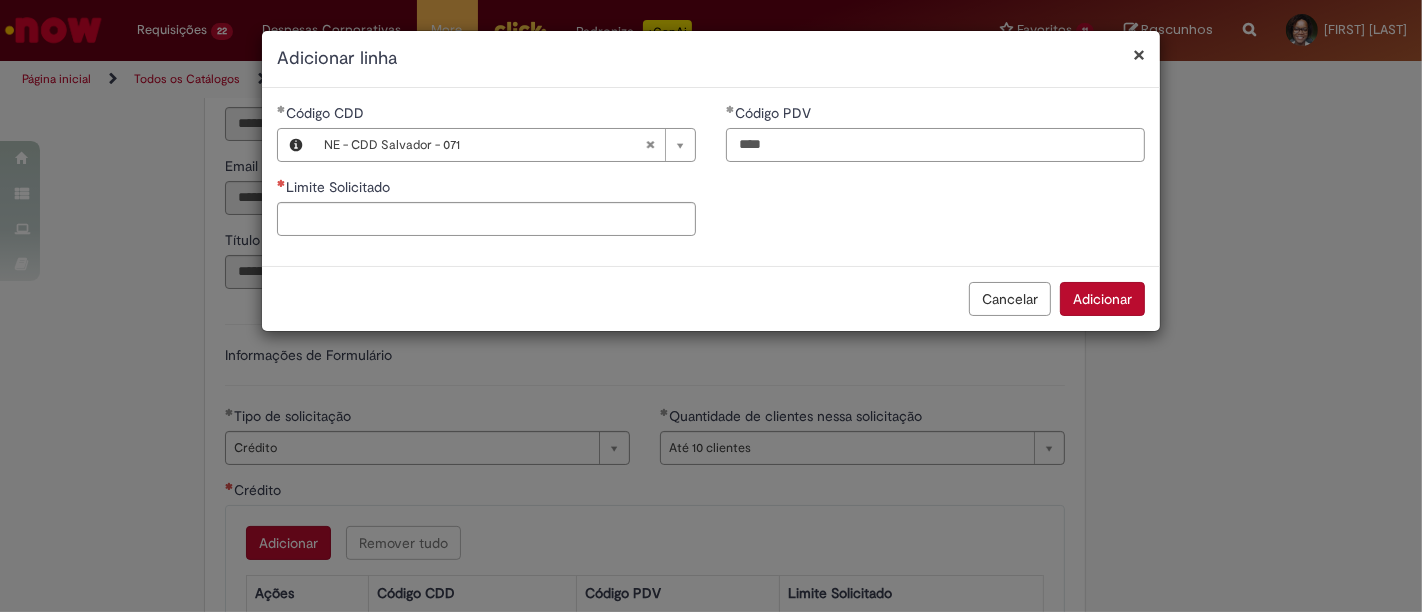 type on "****" 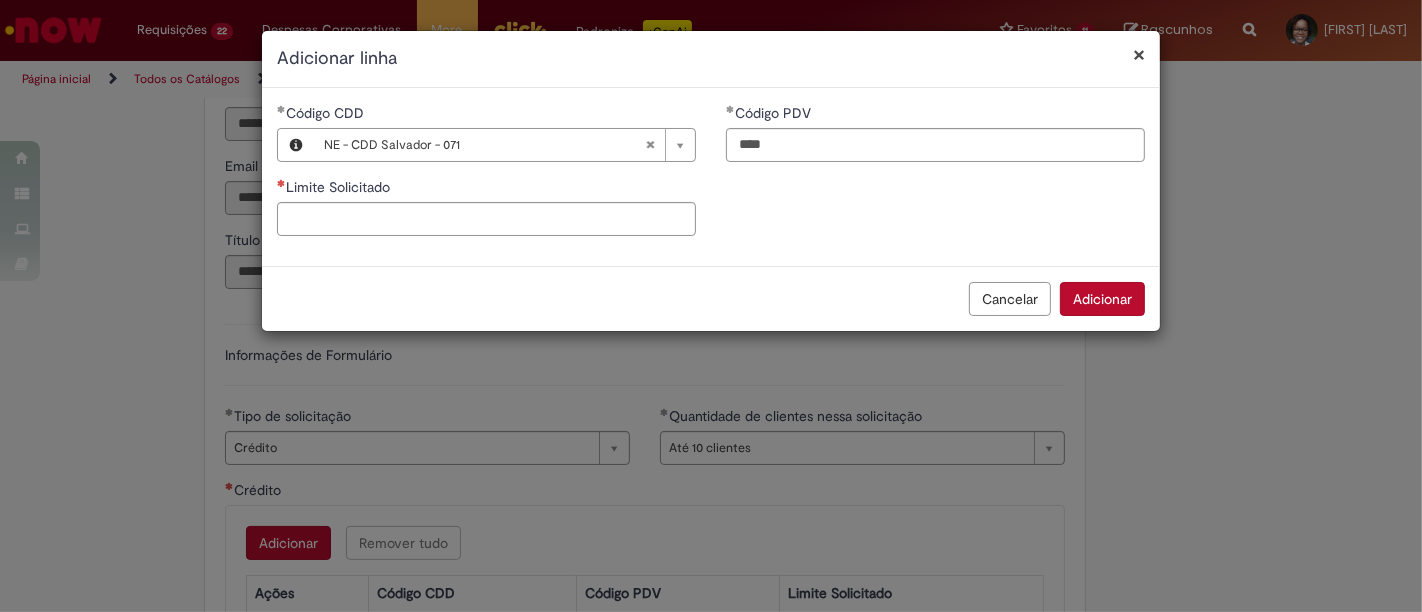 type 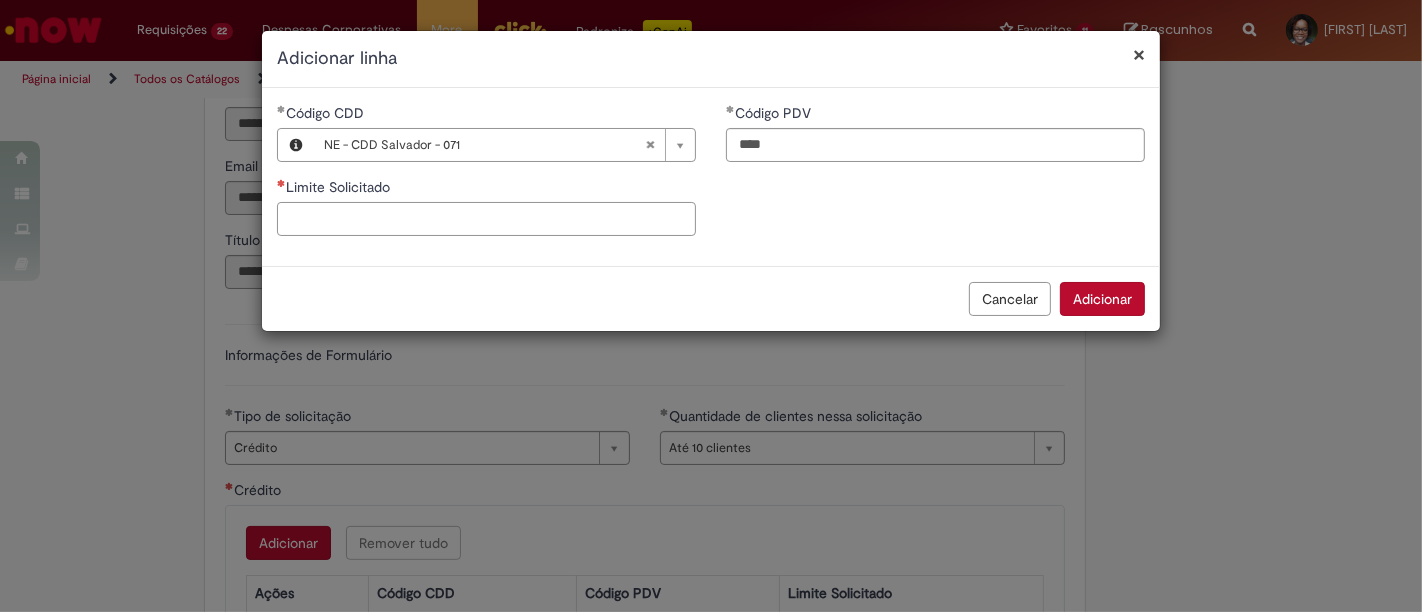 click on "Limite Solicitado" at bounding box center [486, 219] 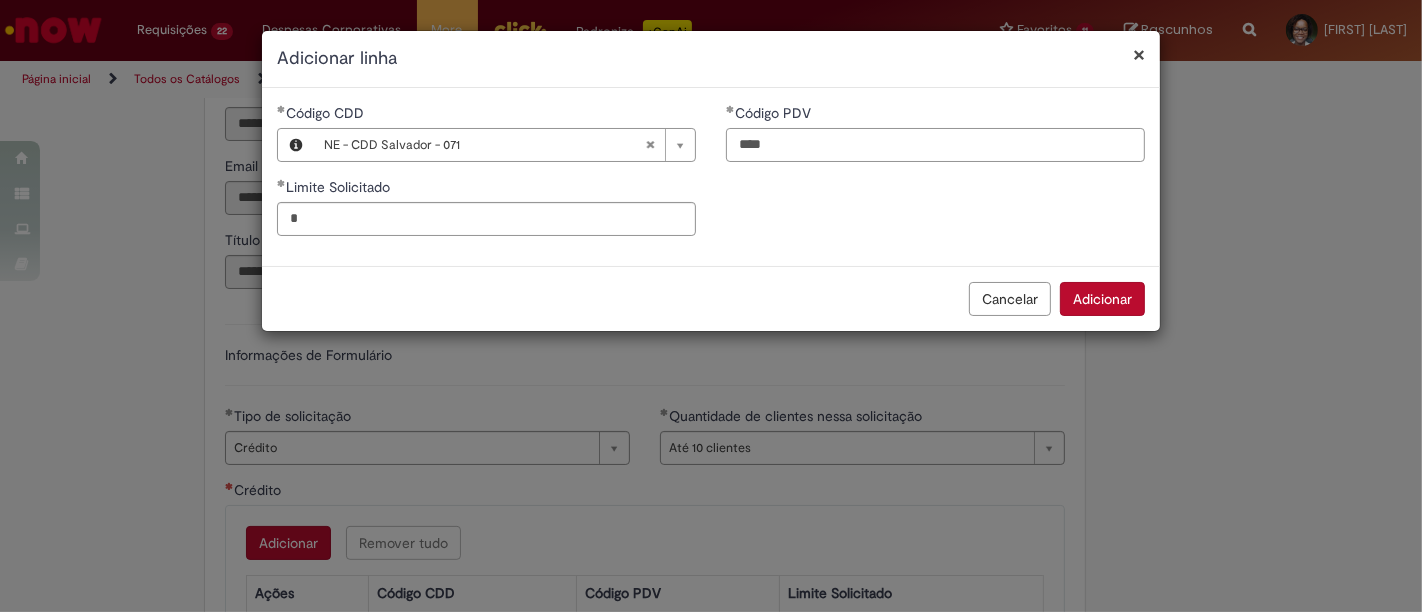 type on "****" 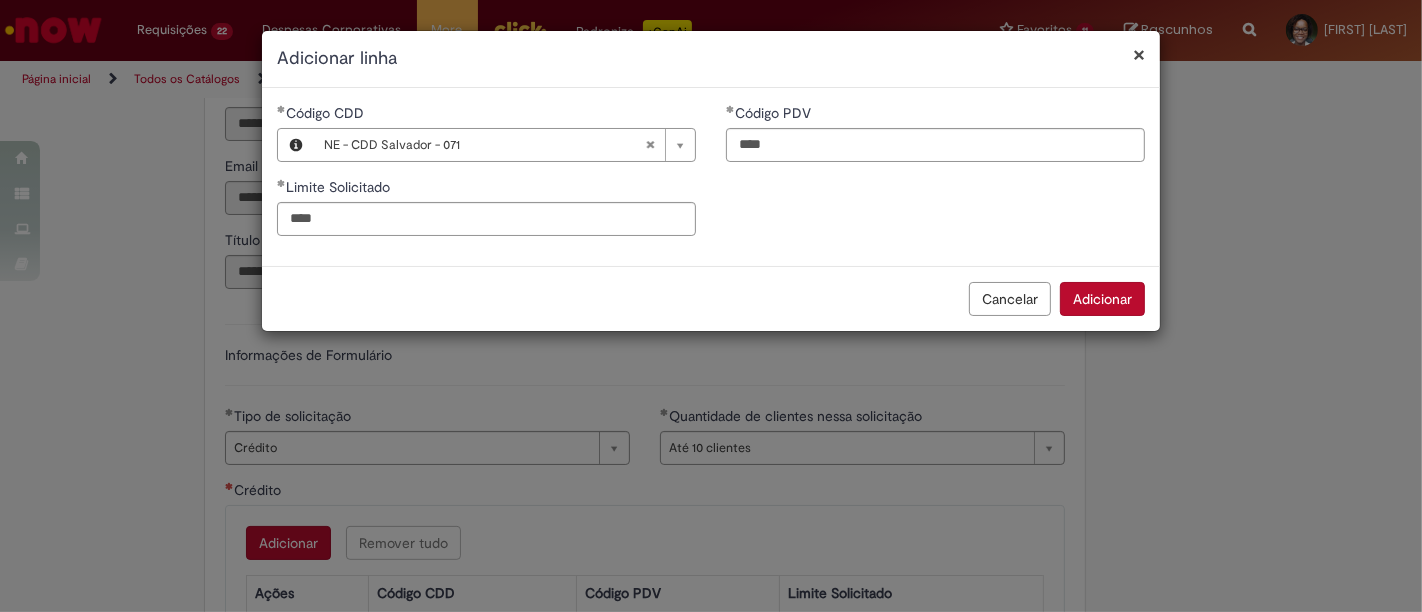 click on "Adicionar" at bounding box center [1102, 299] 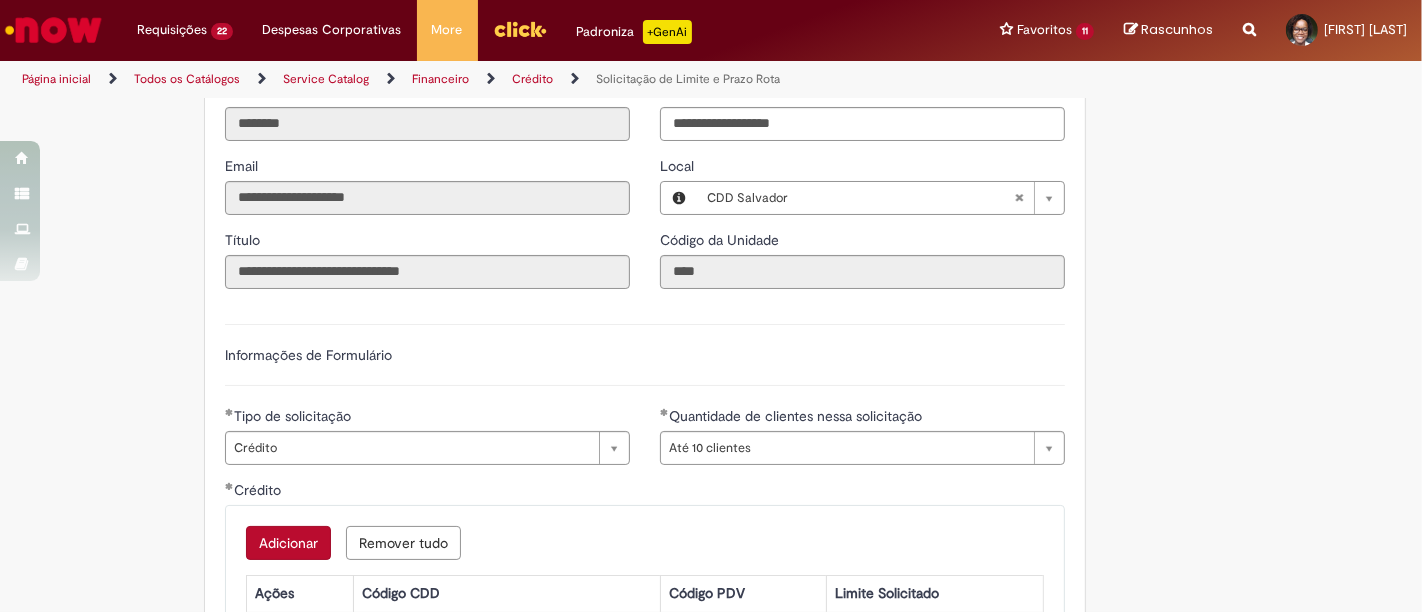 scroll, scrollTop: 900, scrollLeft: 0, axis: vertical 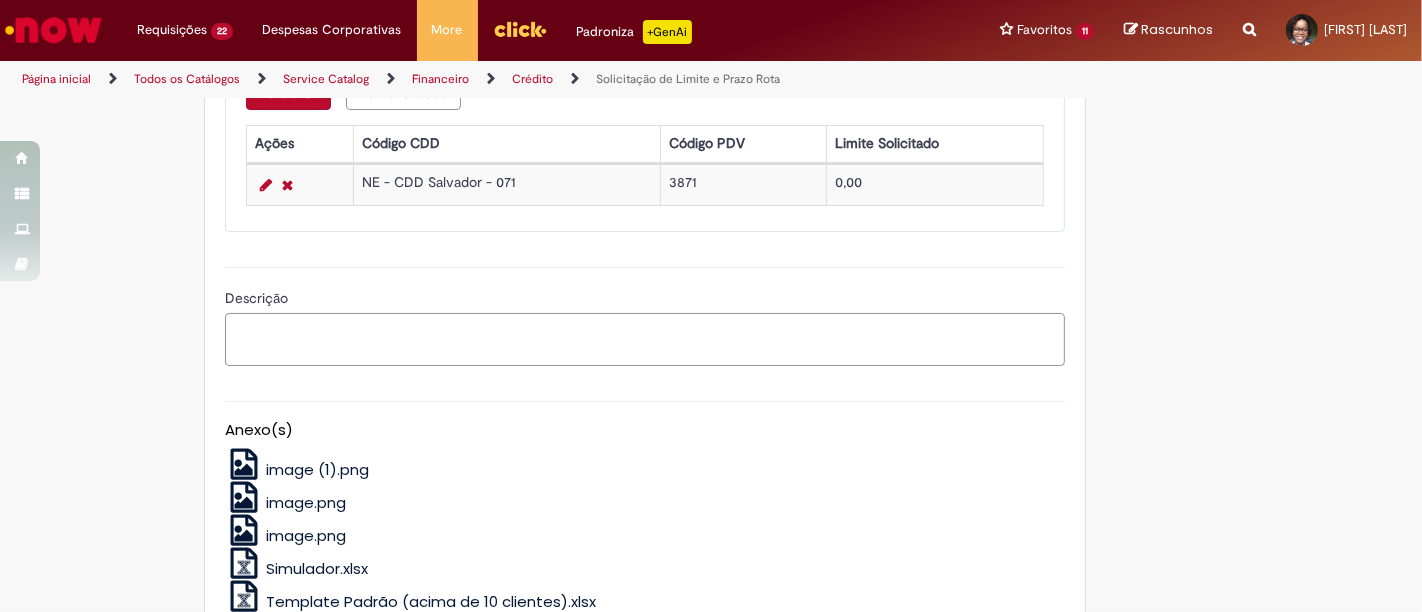 click on "Descrição" at bounding box center (645, 339) 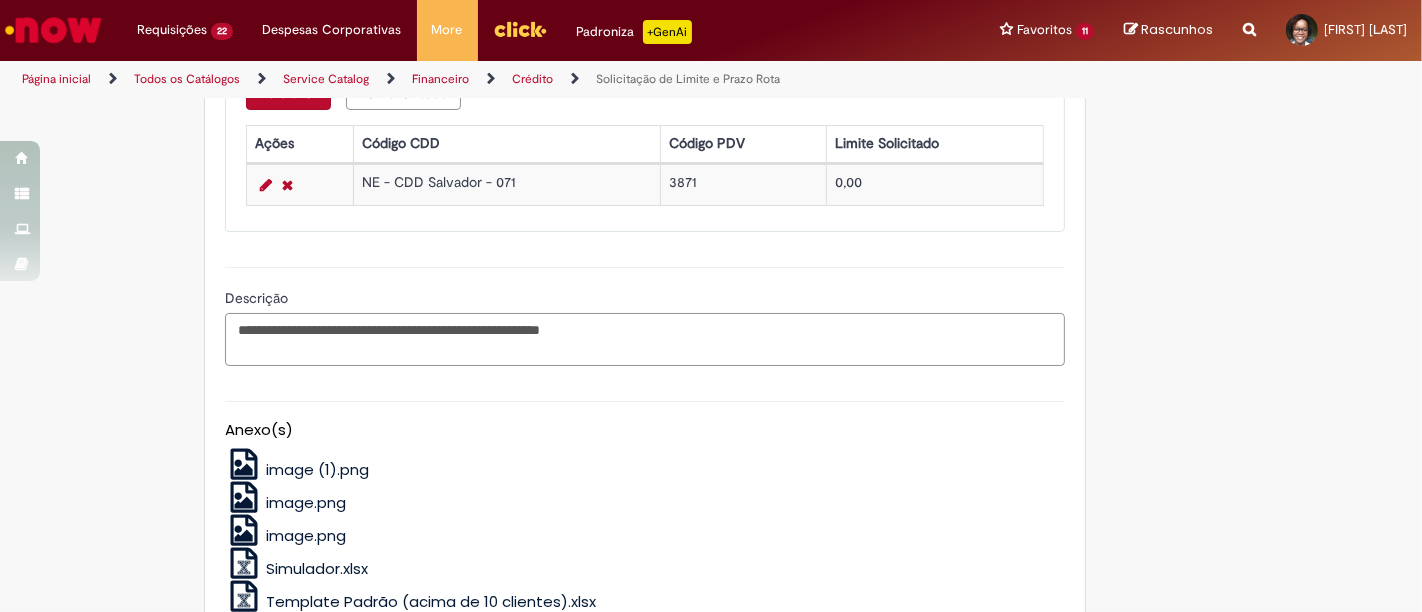 type on "**********" 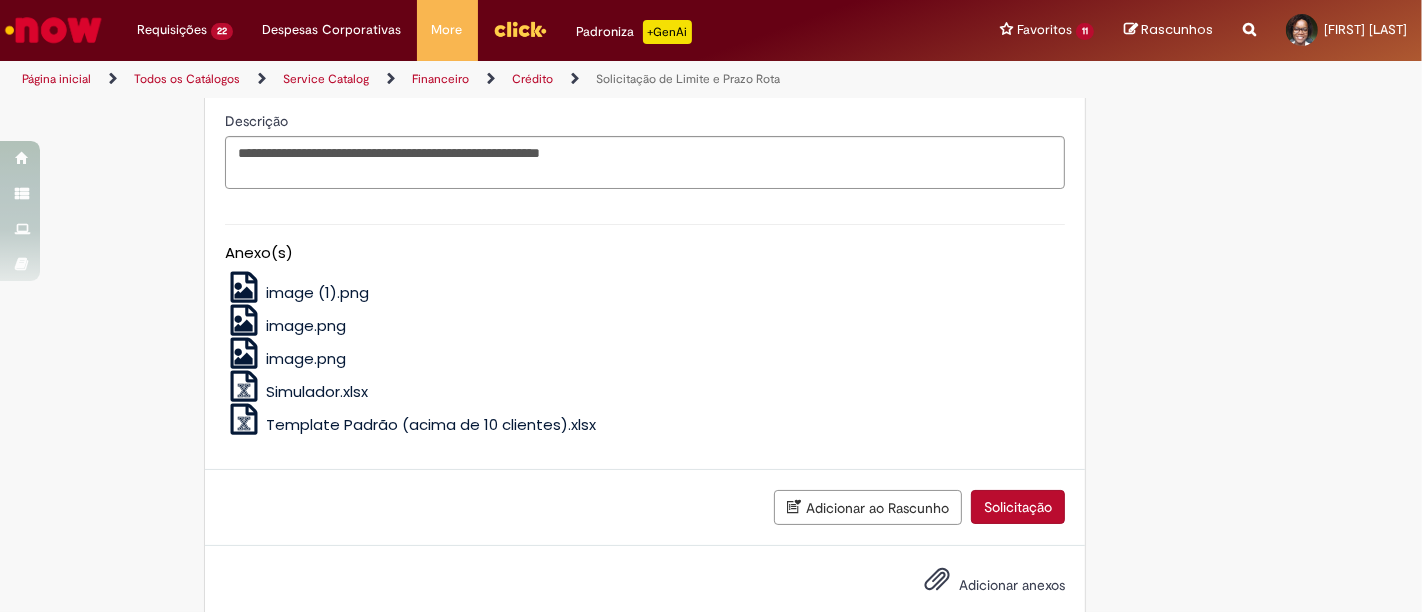 scroll, scrollTop: 1117, scrollLeft: 0, axis: vertical 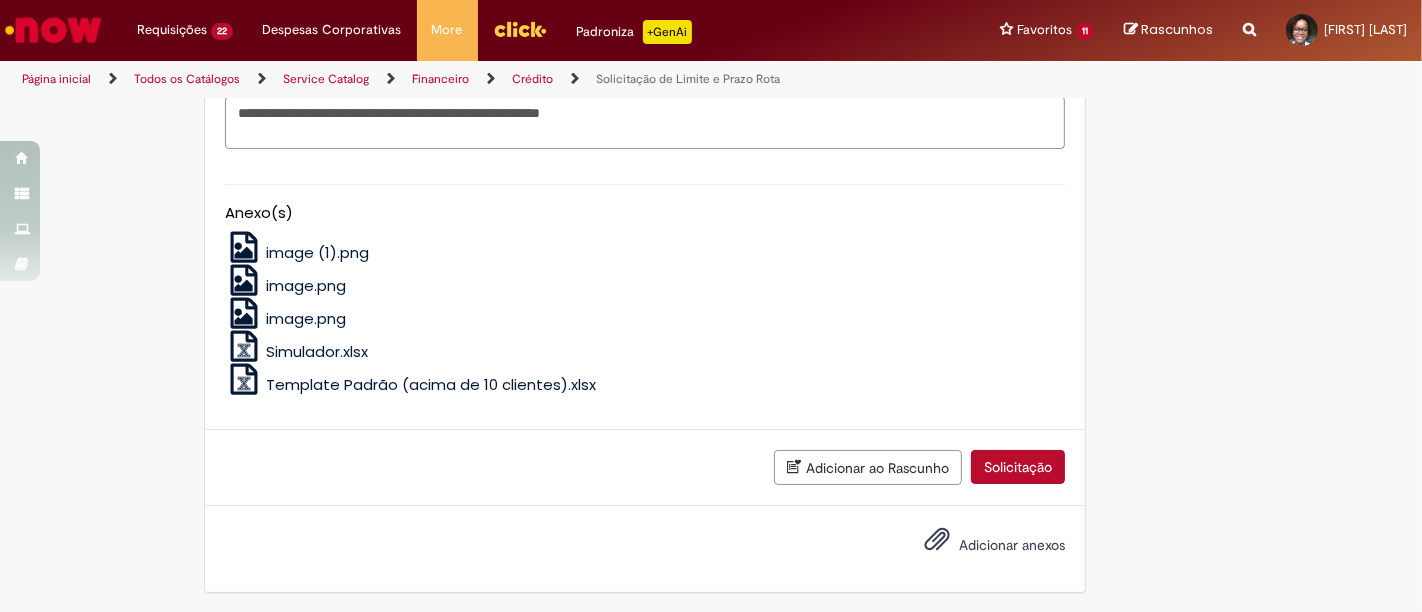 click on "Solicitação" at bounding box center (1018, 467) 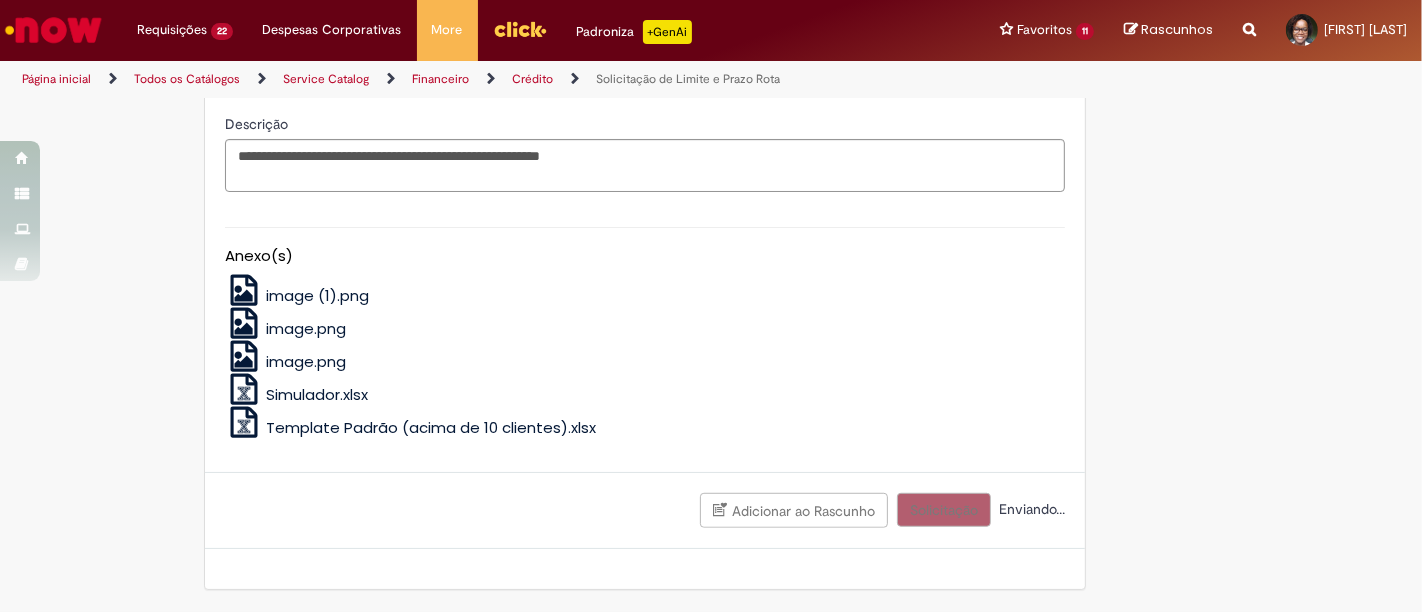 scroll, scrollTop: 1071, scrollLeft: 0, axis: vertical 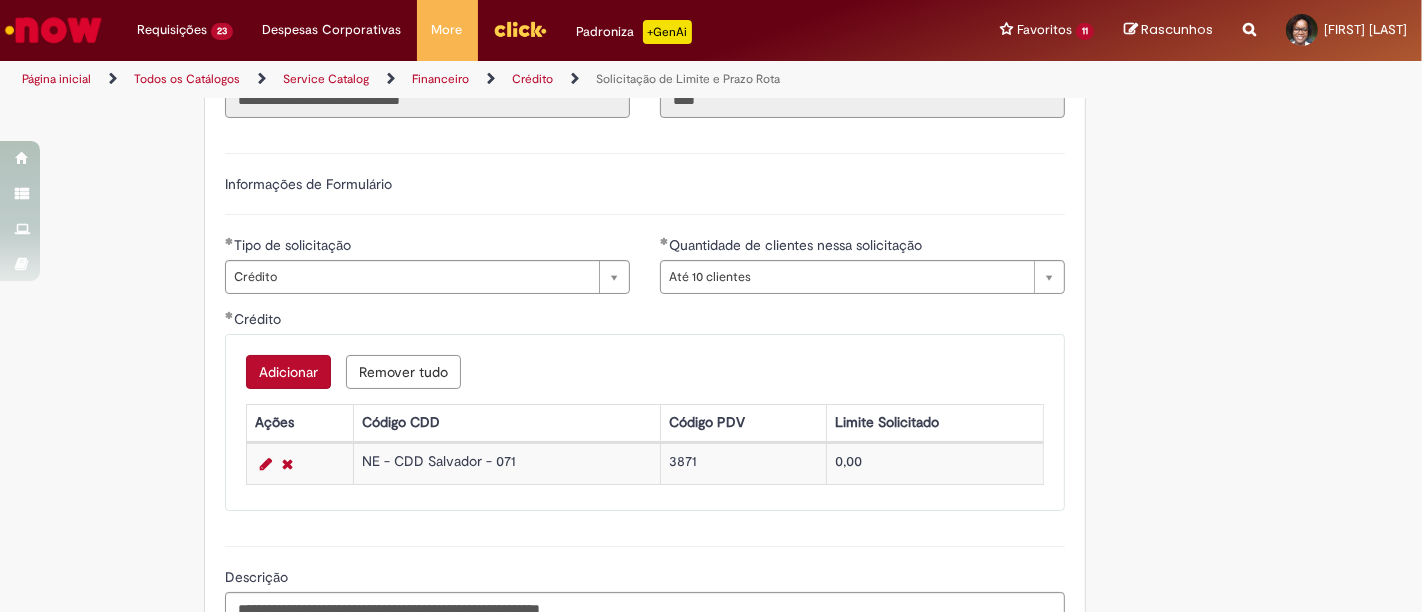 click on "3871" at bounding box center (743, 463) 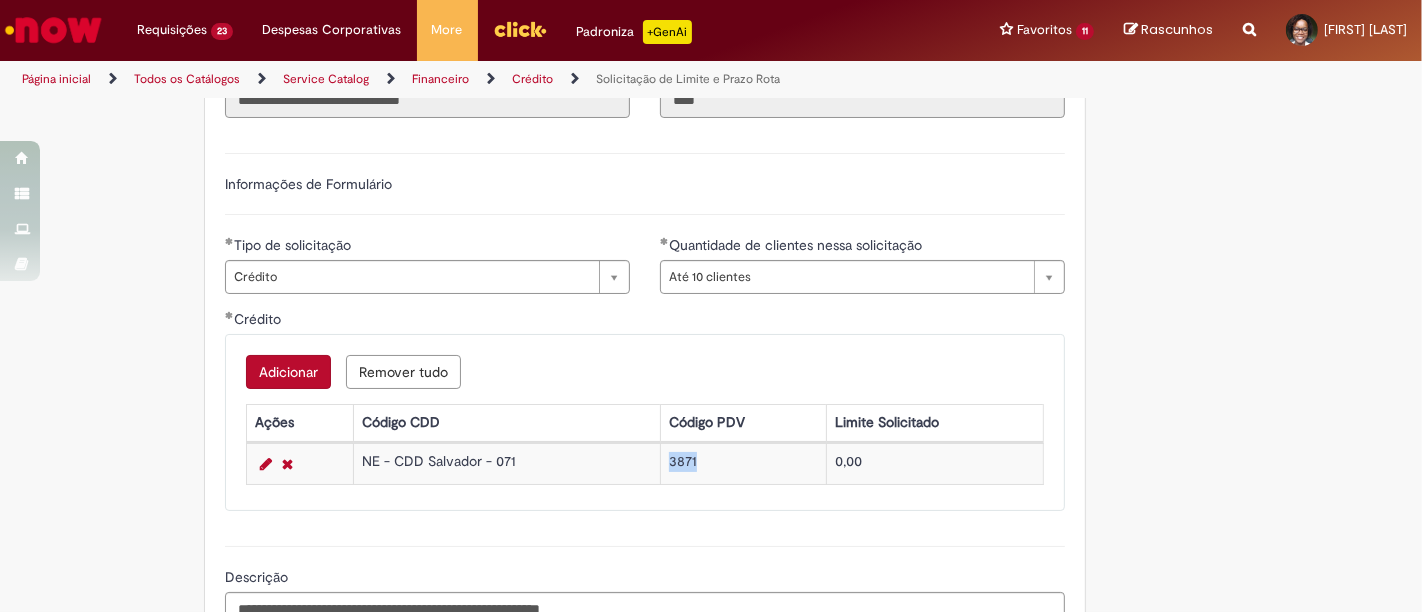 copy on "3871" 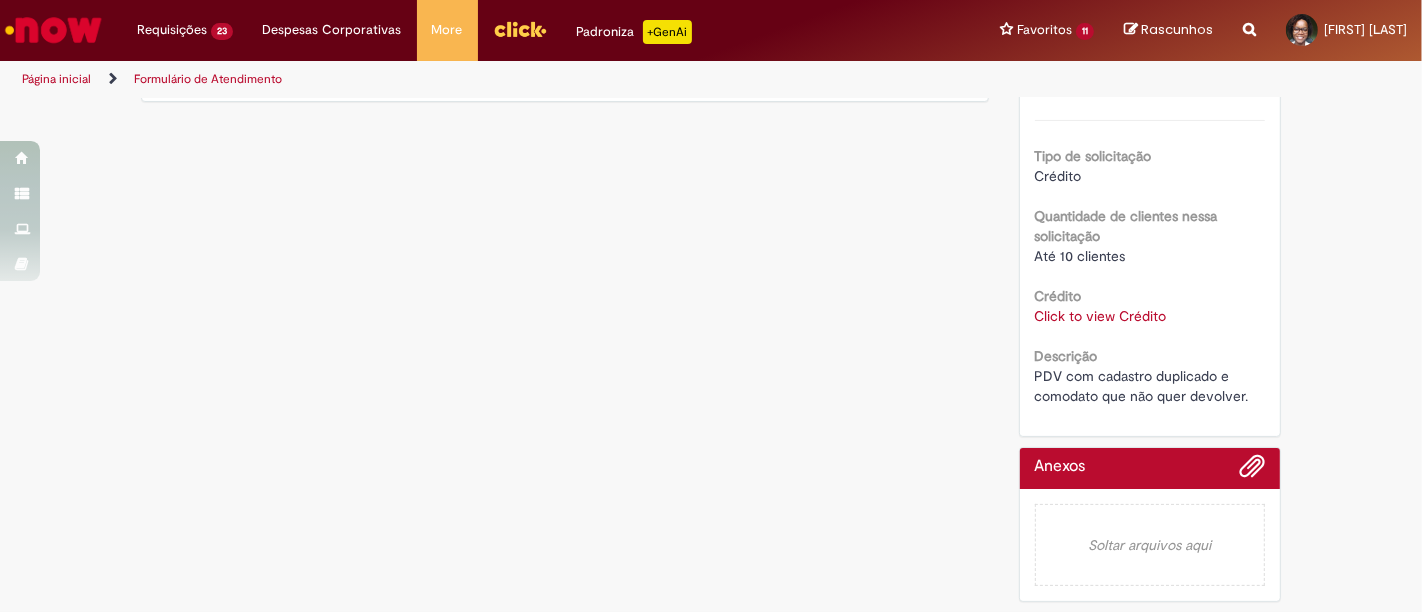 scroll, scrollTop: 0, scrollLeft: 0, axis: both 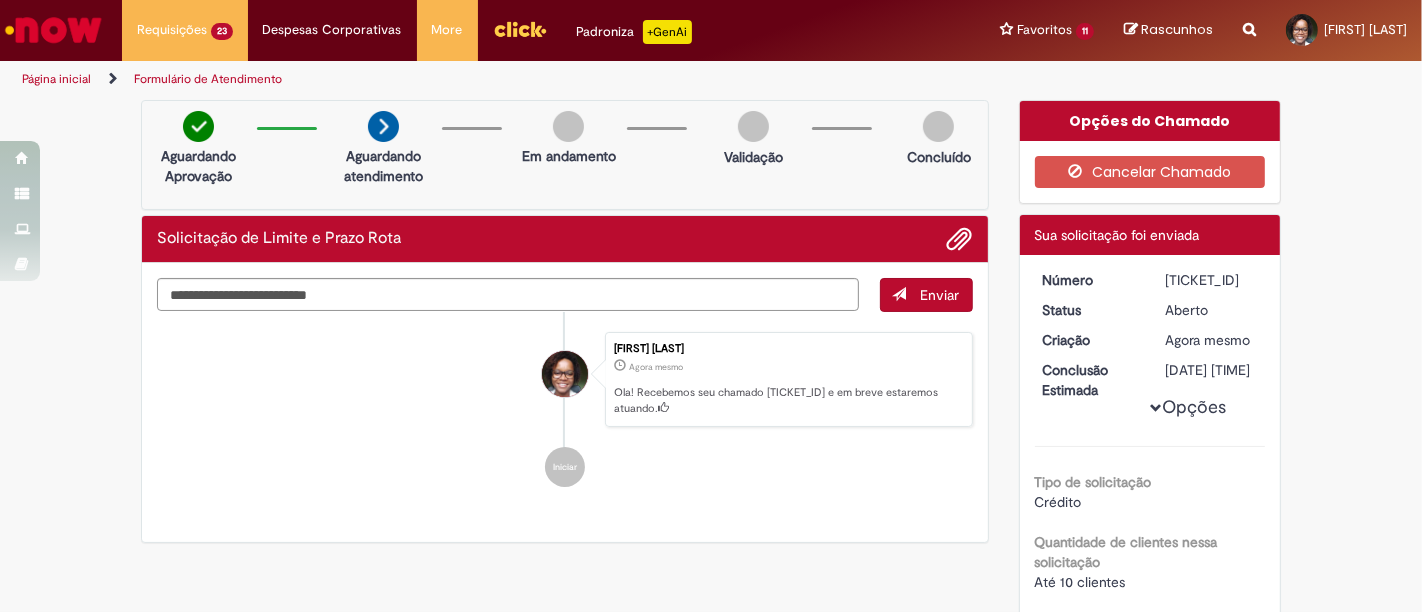 click on "Opções
Tipo de solicitação
Crédito
Quantidade de clientes nessa solicitação
Até 10 clientes
Crédito
Click to view Crédito   Click to view Crédito
Descrição
PDV com cadastro duplicado e comodato que não quer devolver." at bounding box center [1150, 501] 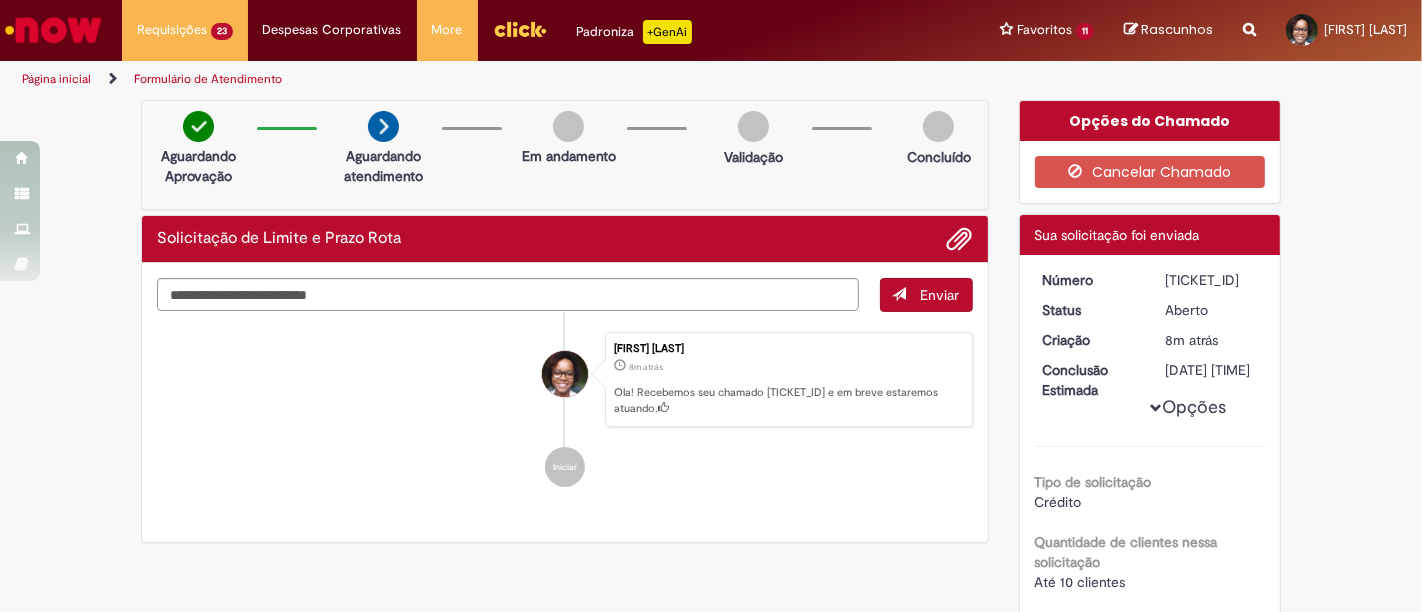 click on "[TIME] atrás [TIME] atrás" at bounding box center (1211, 340) 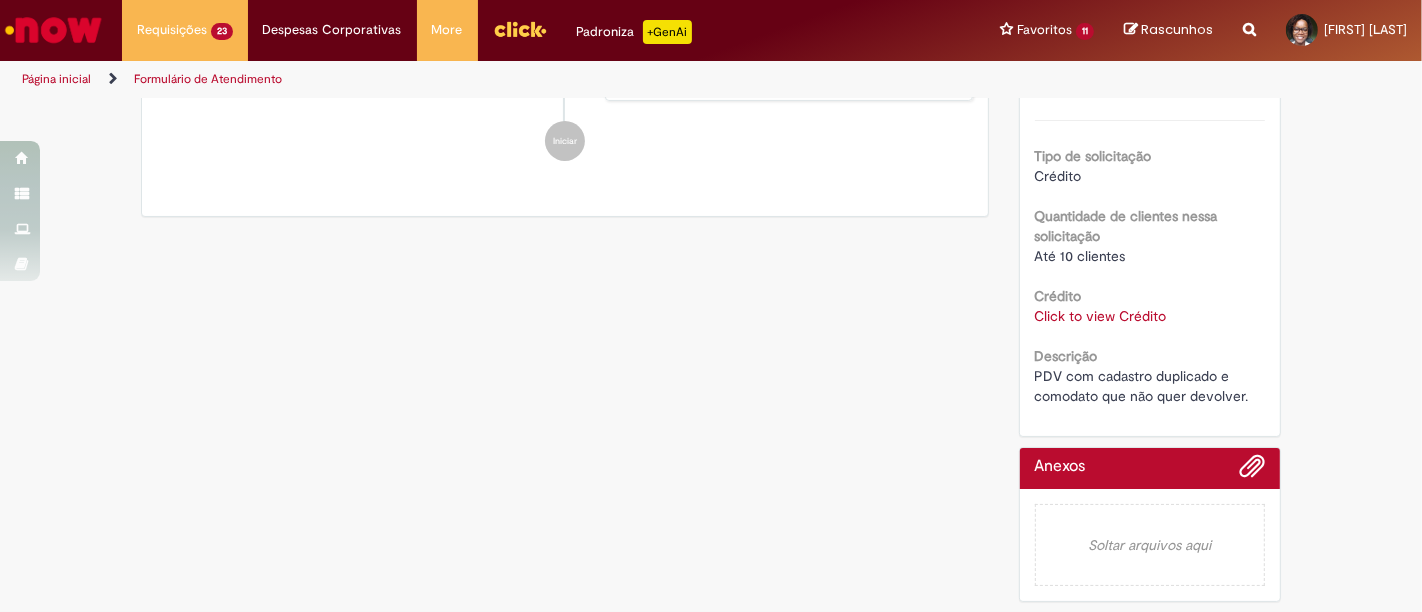 scroll, scrollTop: 0, scrollLeft: 0, axis: both 